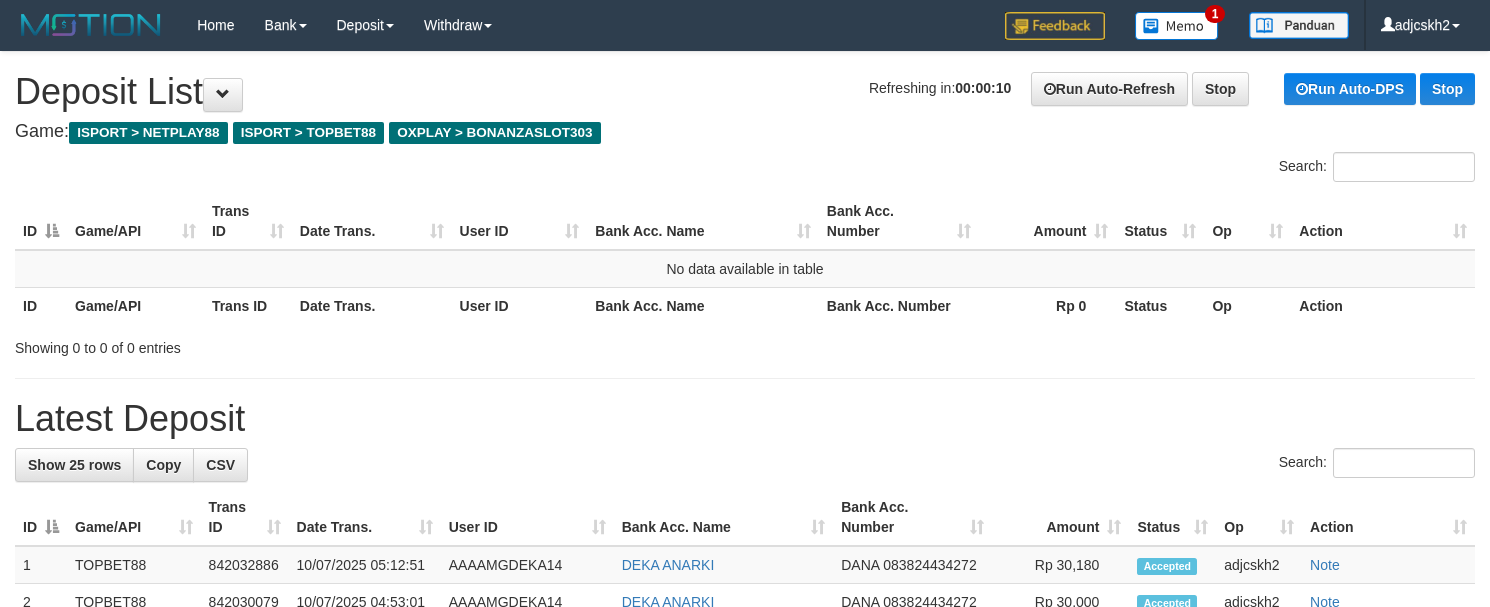 scroll, scrollTop: 0, scrollLeft: 0, axis: both 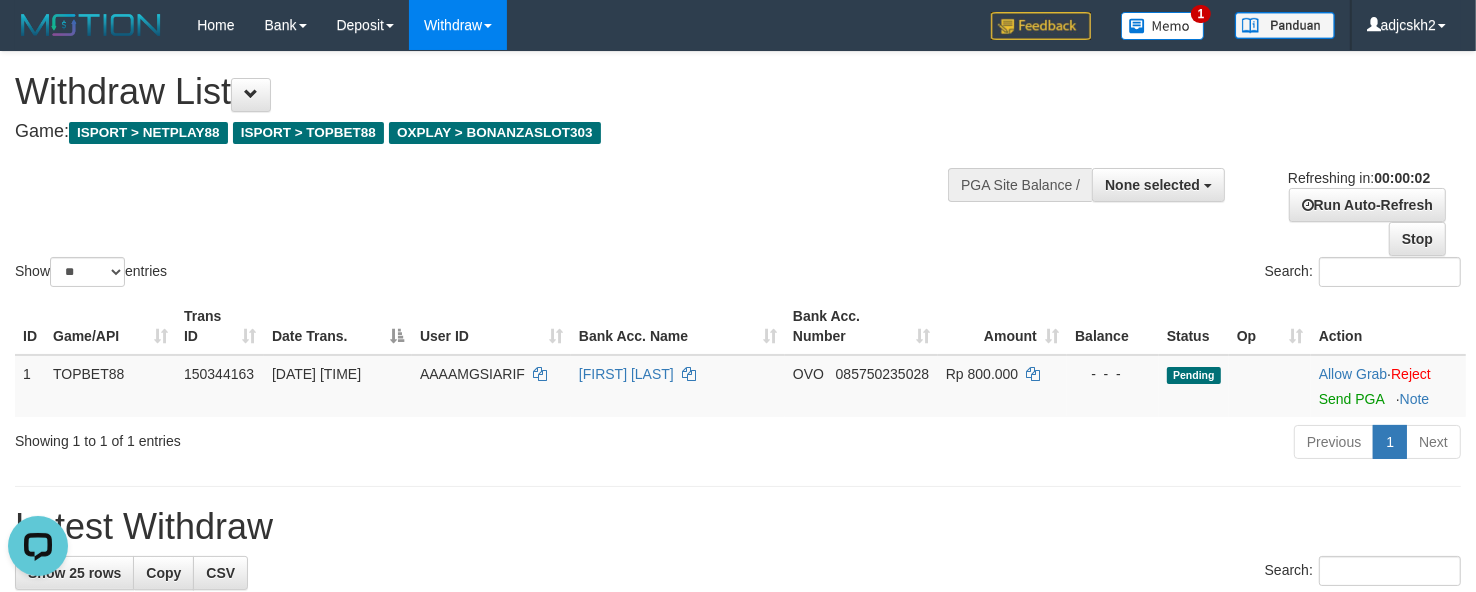 click on "Show  ** ** ** ***  entries Search:" at bounding box center [738, 171] 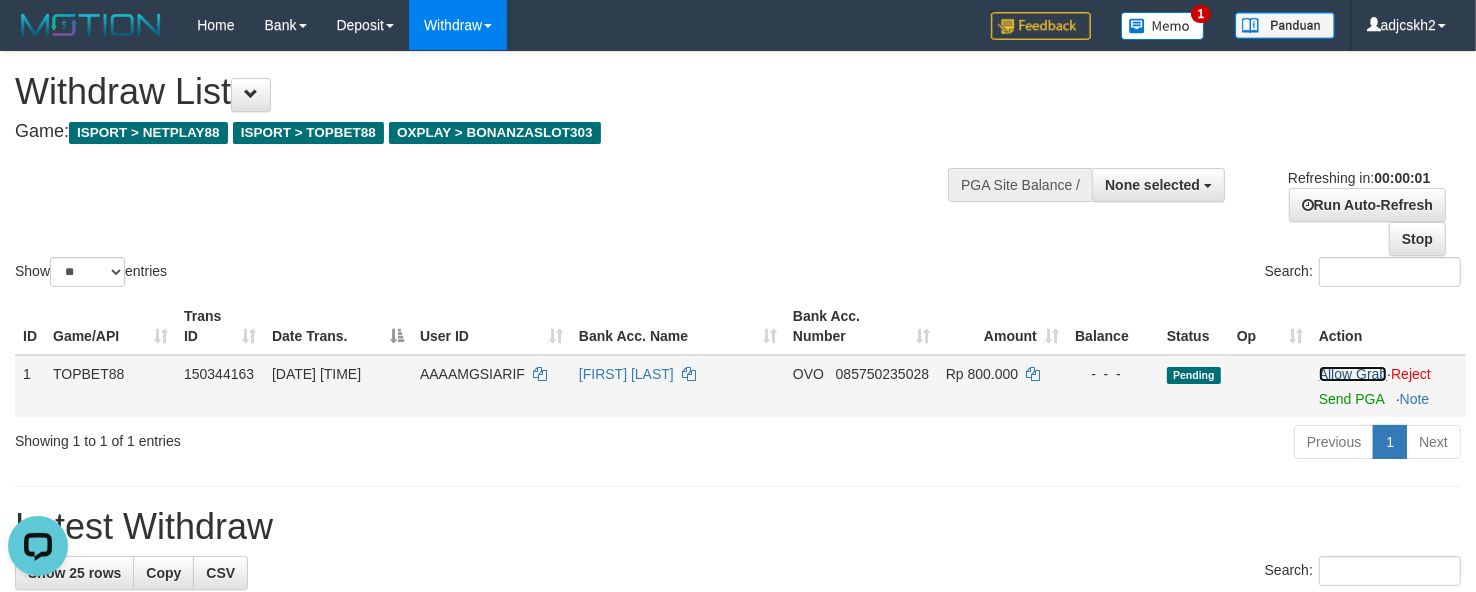 click on "Allow Grab" at bounding box center [1353, 374] 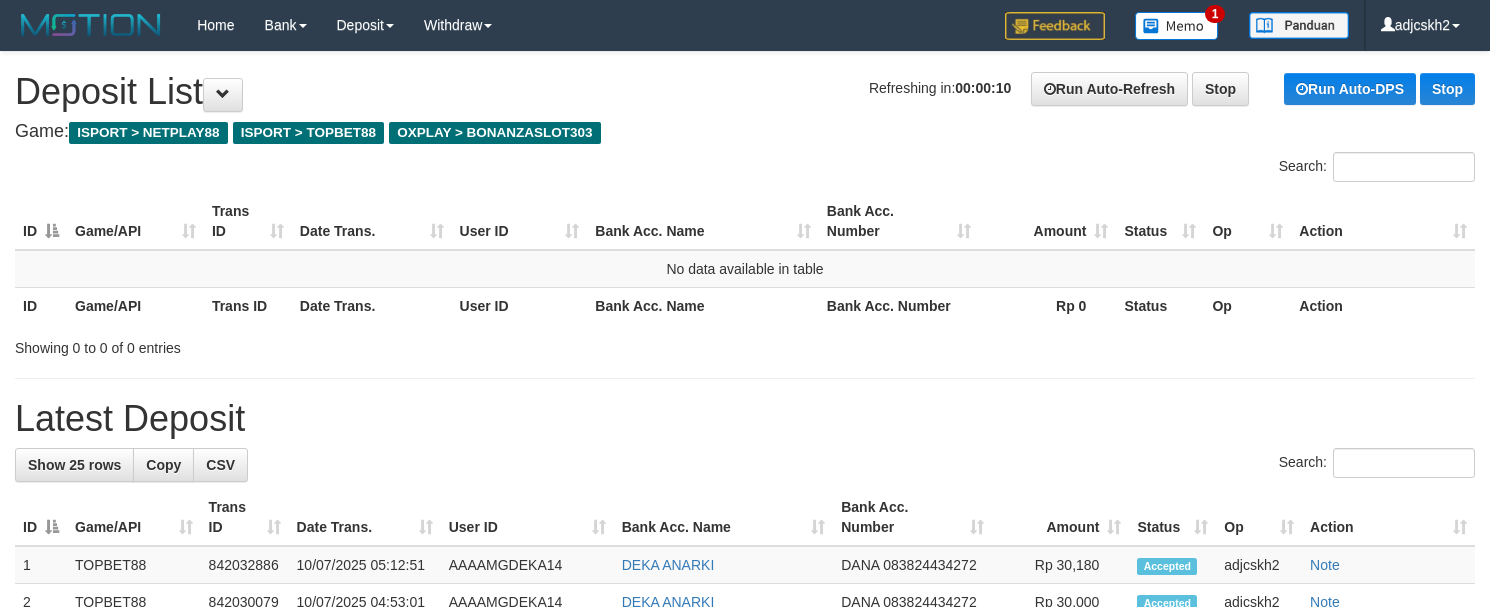 scroll, scrollTop: 0, scrollLeft: 0, axis: both 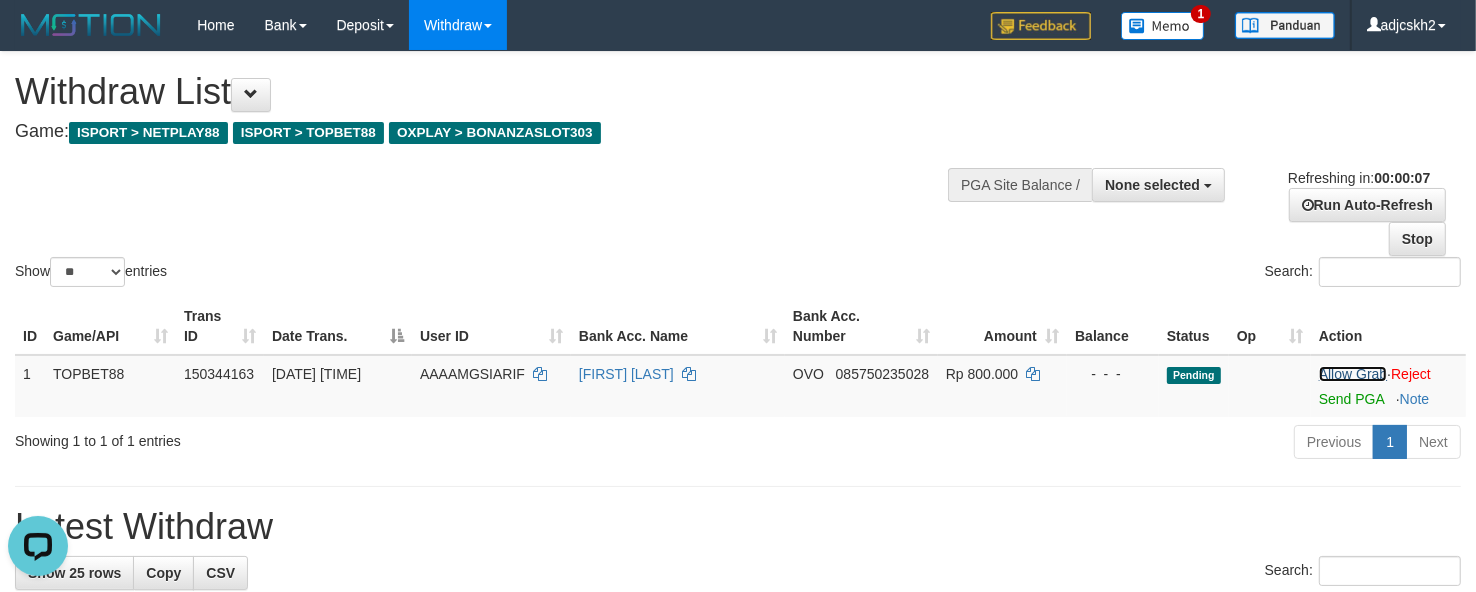 drag, startPoint x: 1362, startPoint y: 370, endPoint x: 846, endPoint y: 25, distance: 620.7101 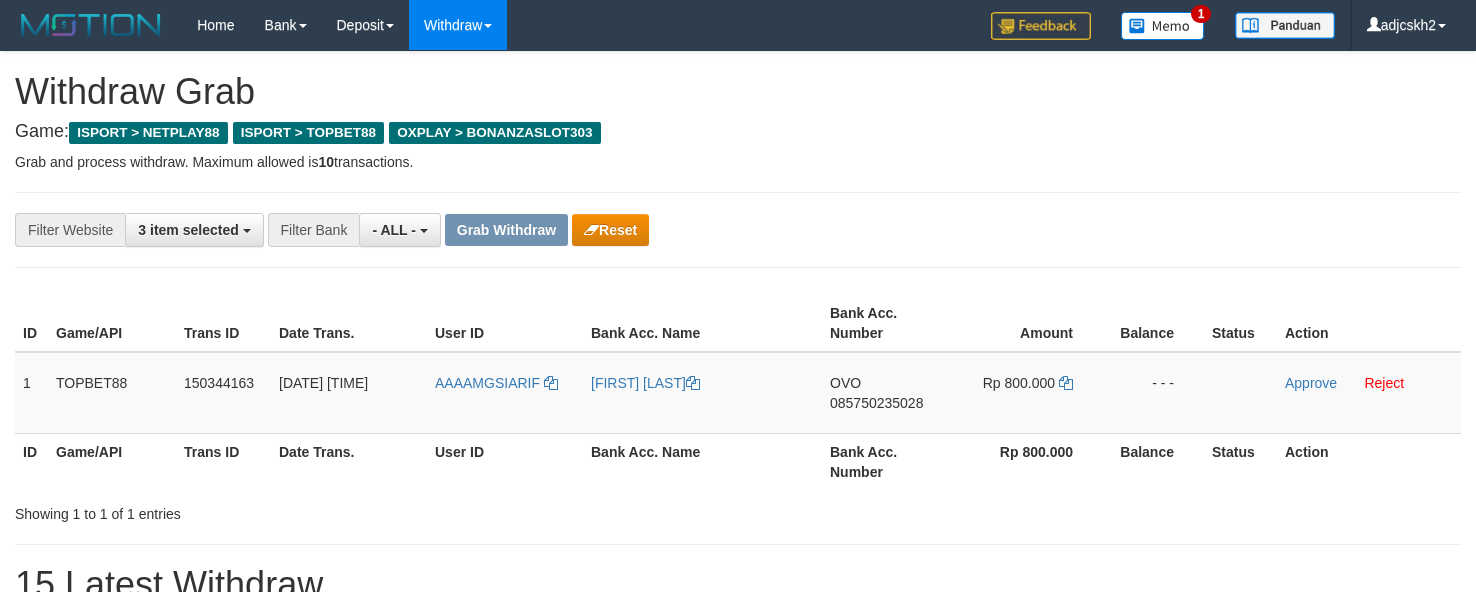 scroll, scrollTop: 0, scrollLeft: 0, axis: both 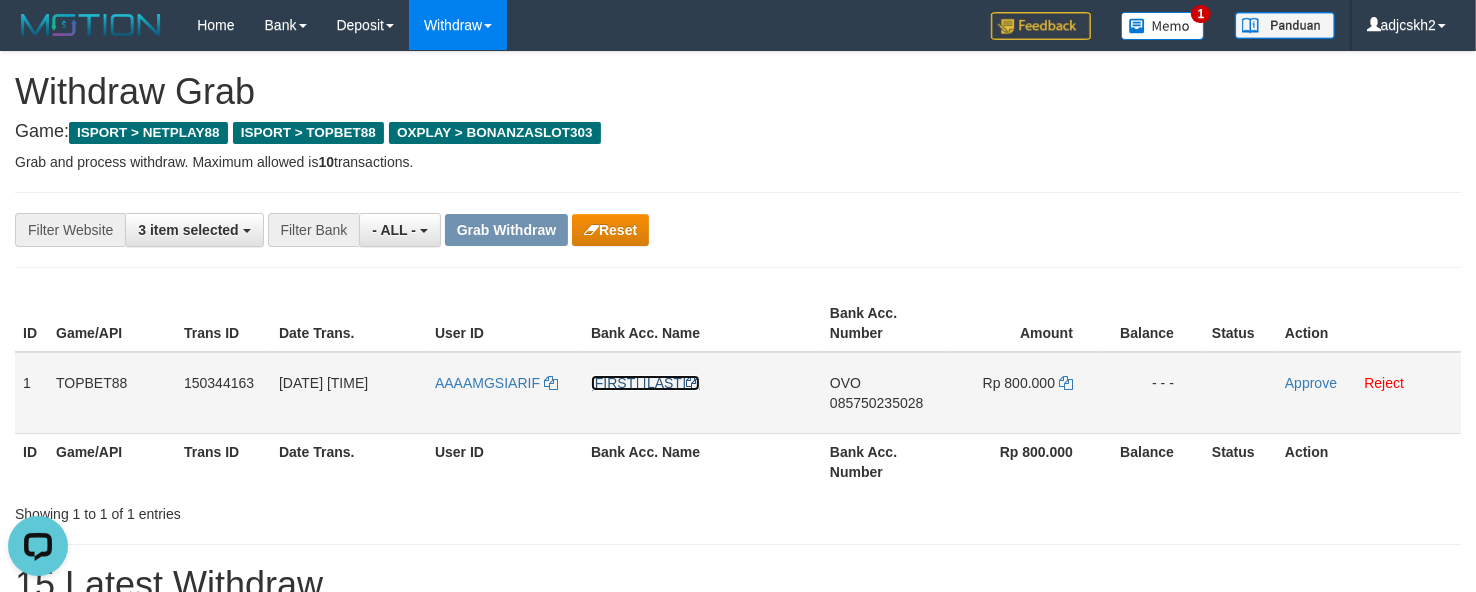 click at bounding box center (693, 383) 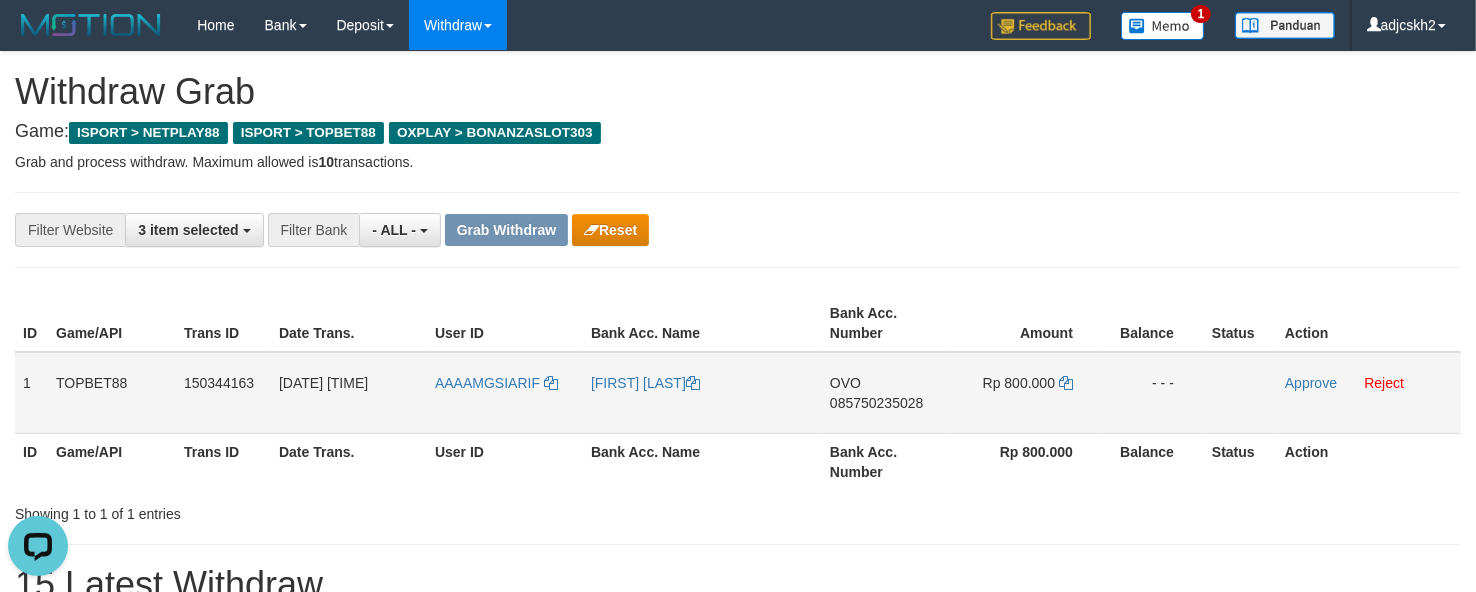 click on "OVO
085750235028" at bounding box center (886, 393) 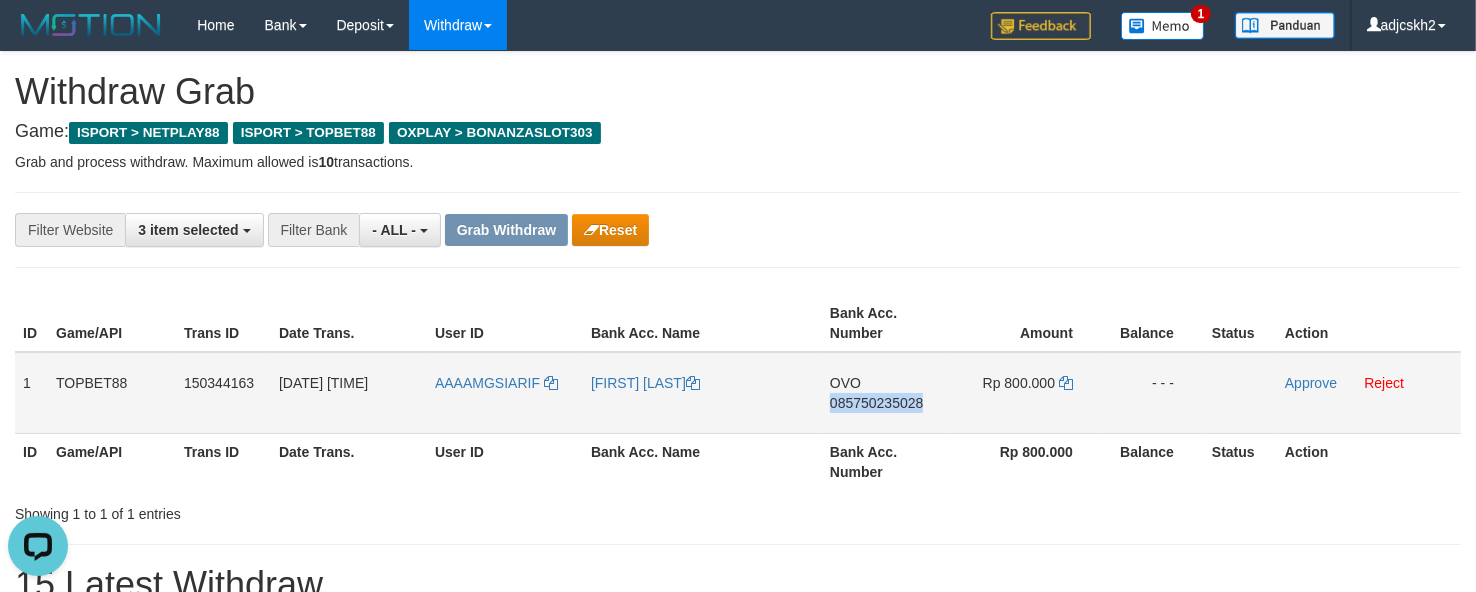 click on "OVO
085750235028" at bounding box center [886, 393] 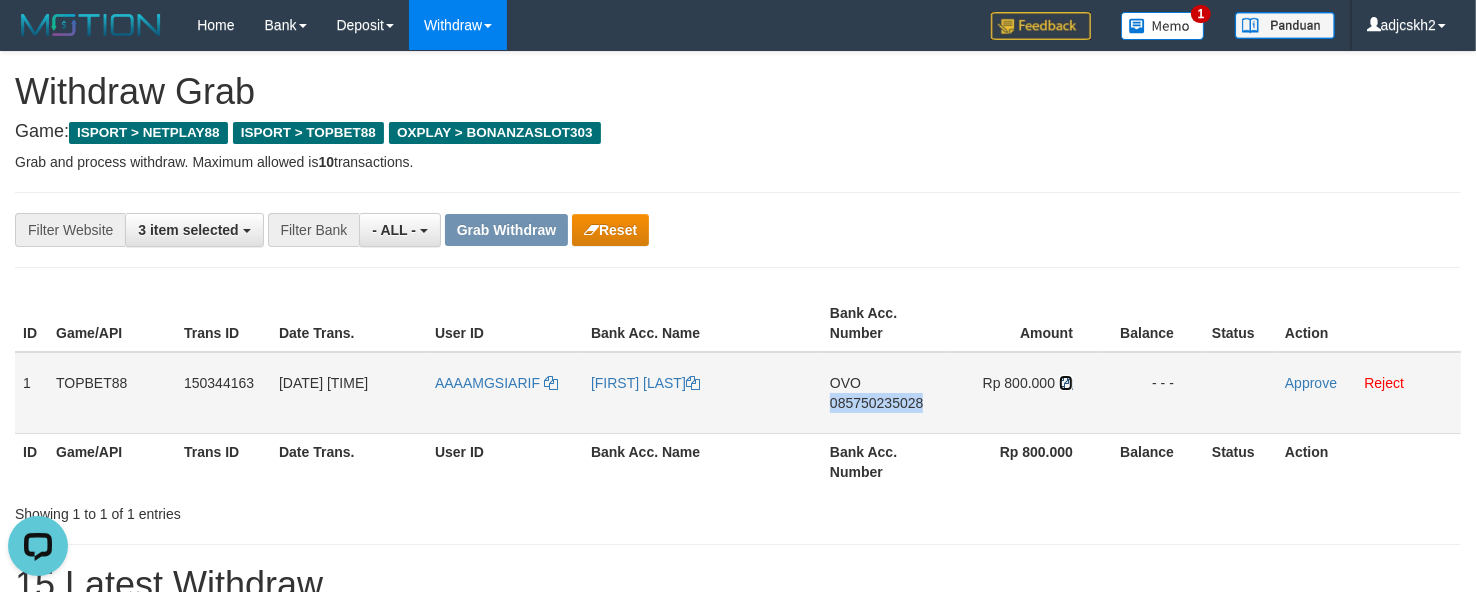 click at bounding box center (693, 383) 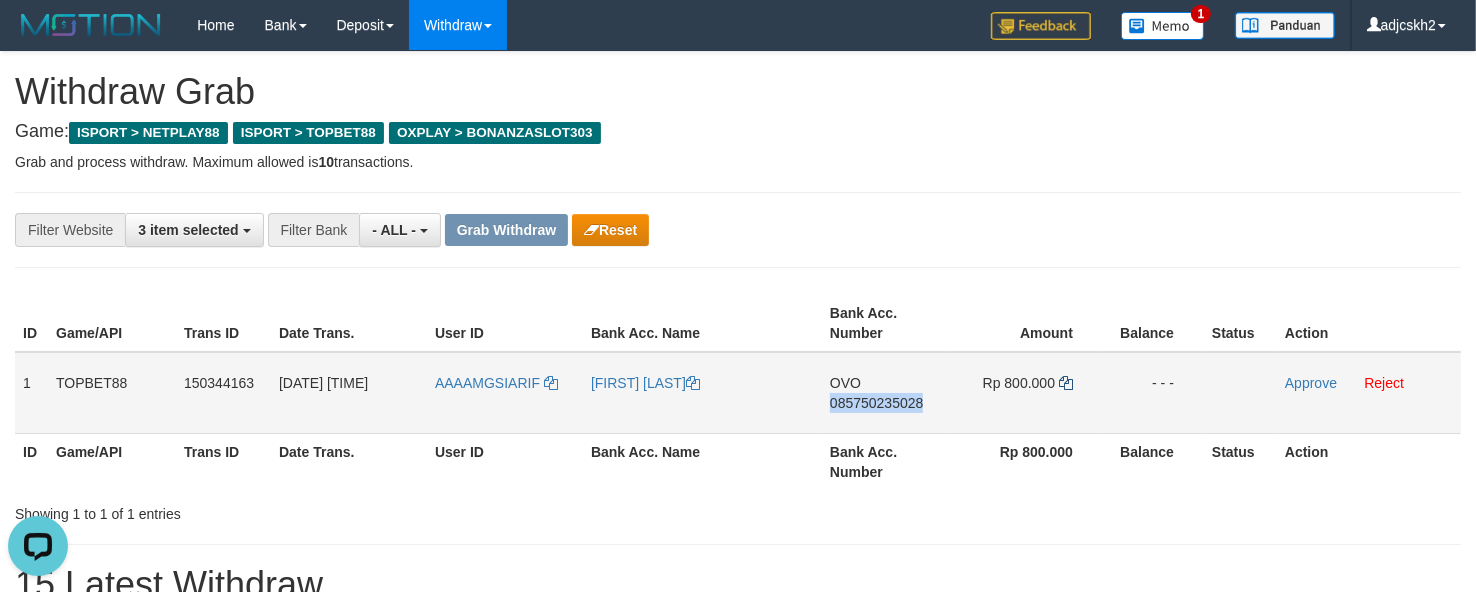 copy on "085750235028" 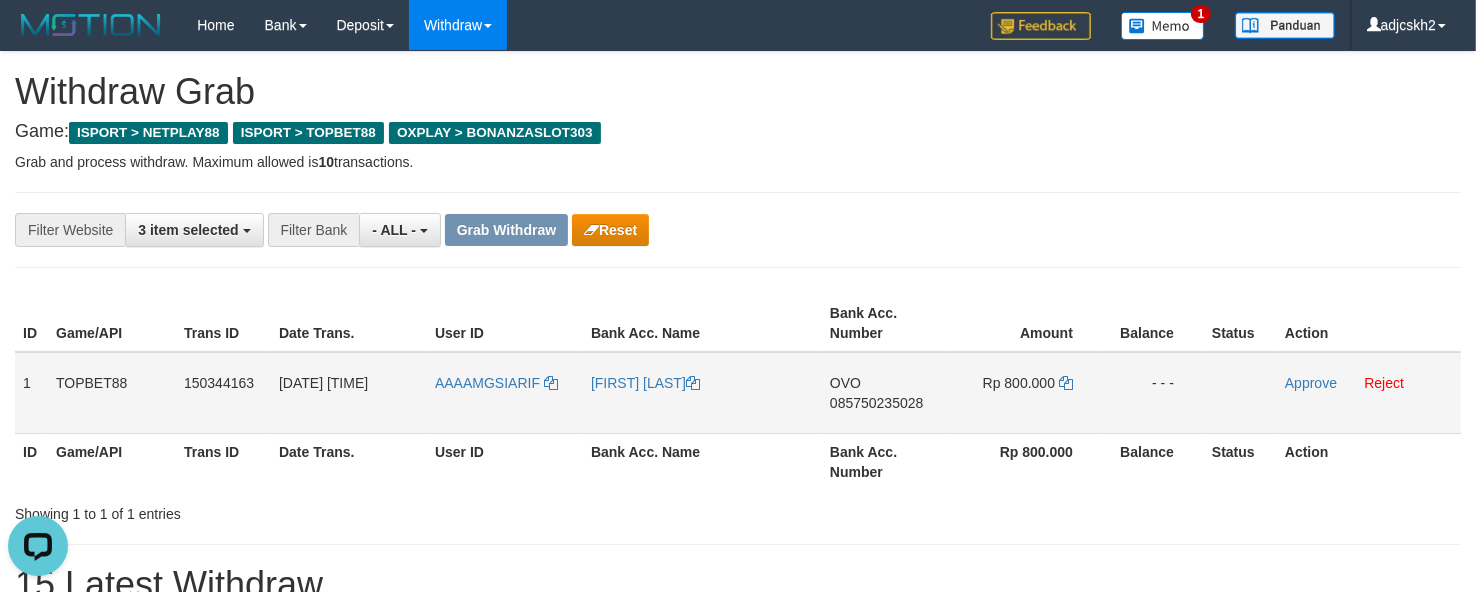 click on "Rp 800.000" at bounding box center [1026, 393] 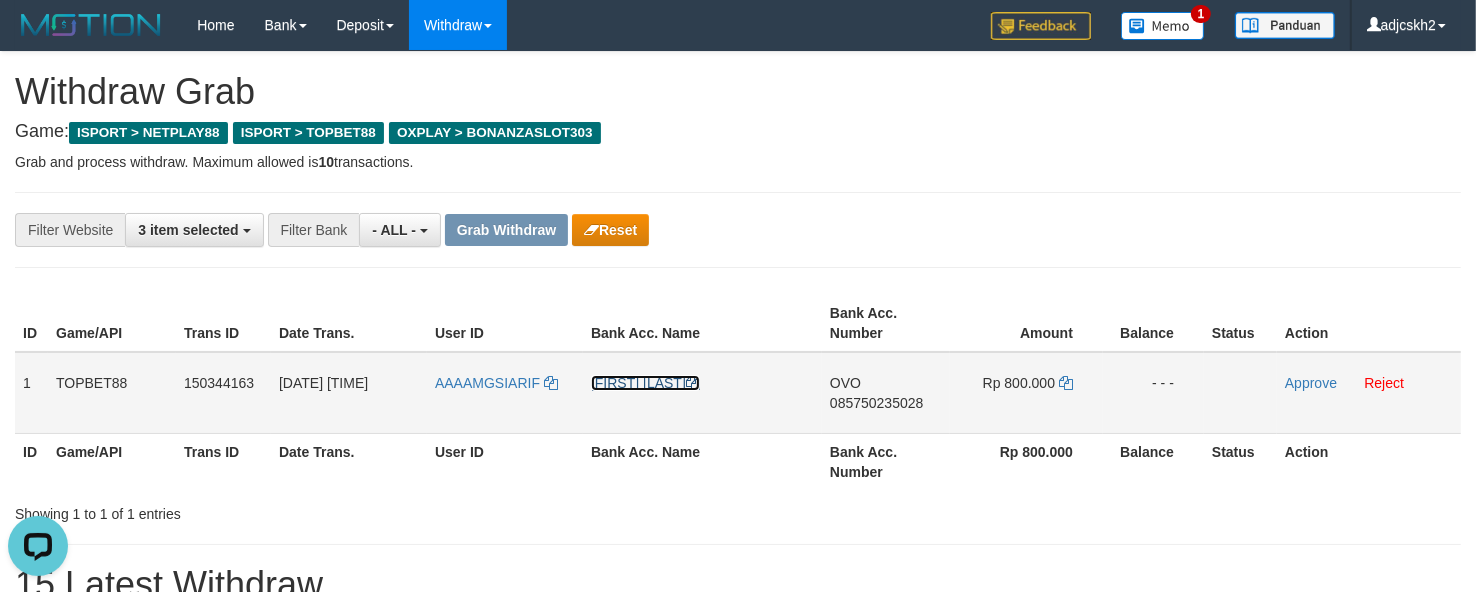 click at bounding box center (693, 383) 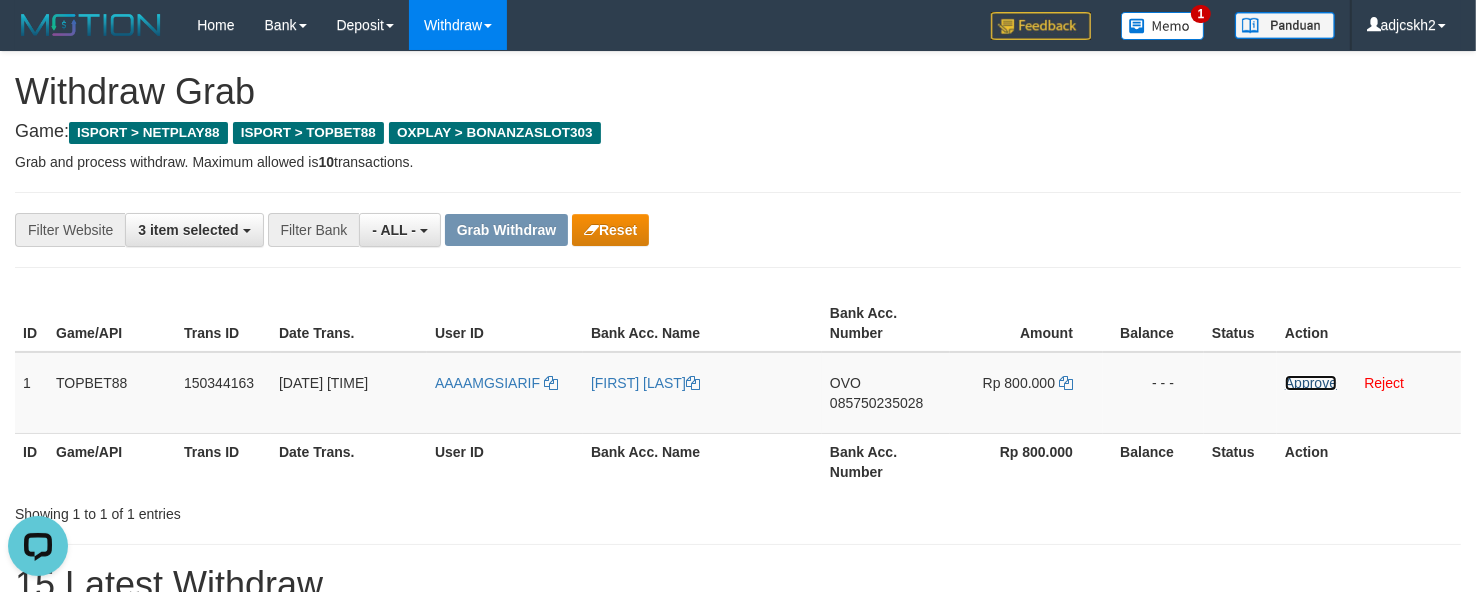 drag, startPoint x: 1303, startPoint y: 383, endPoint x: 852, endPoint y: 211, distance: 482.6852 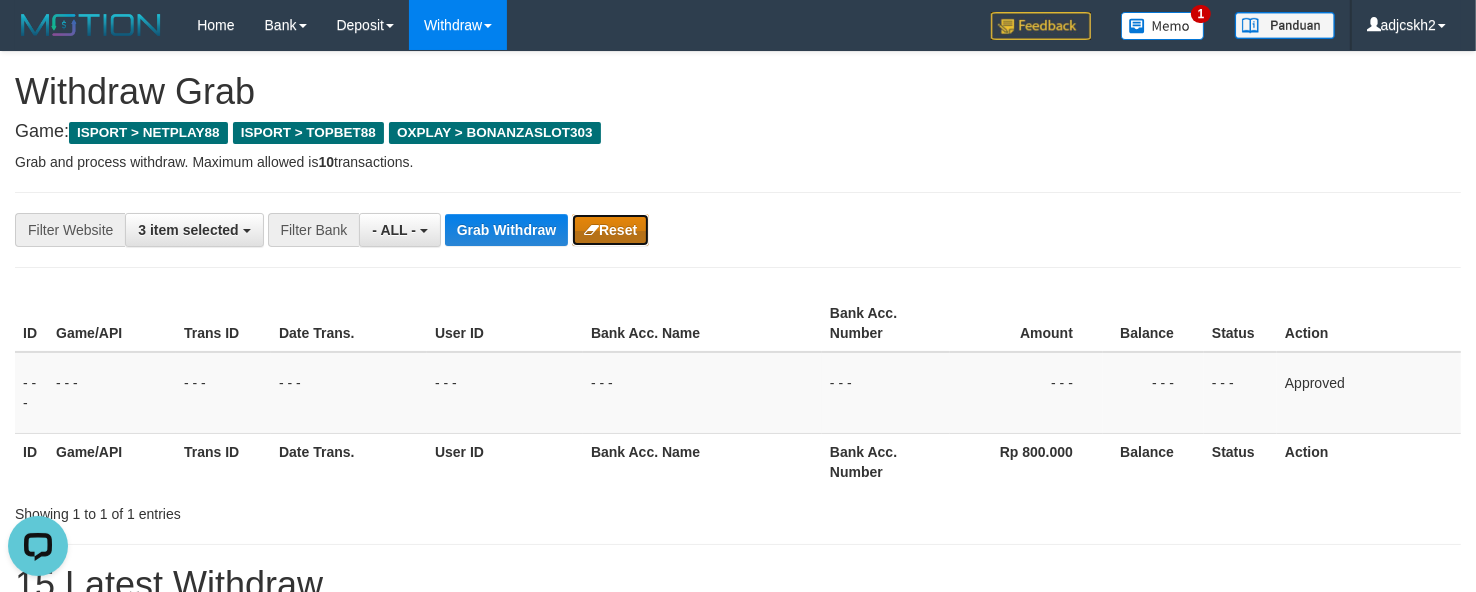 click on "Reset" at bounding box center (610, 230) 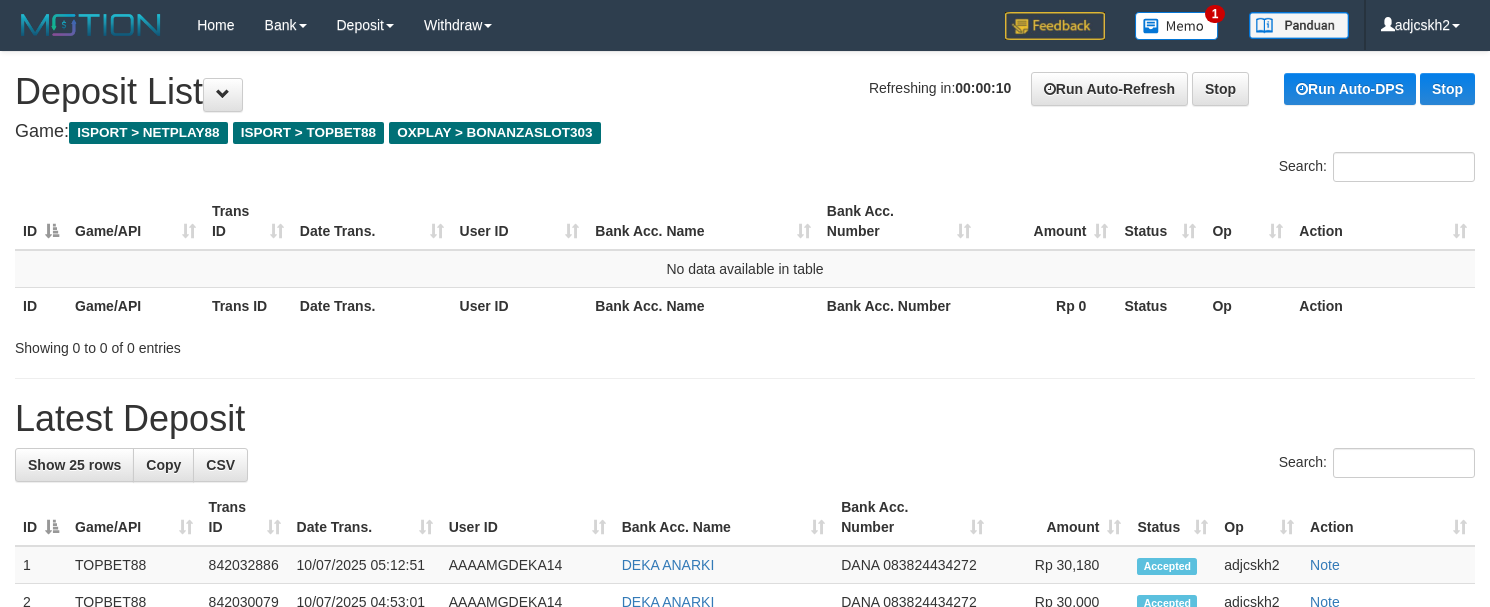scroll, scrollTop: 0, scrollLeft: 0, axis: both 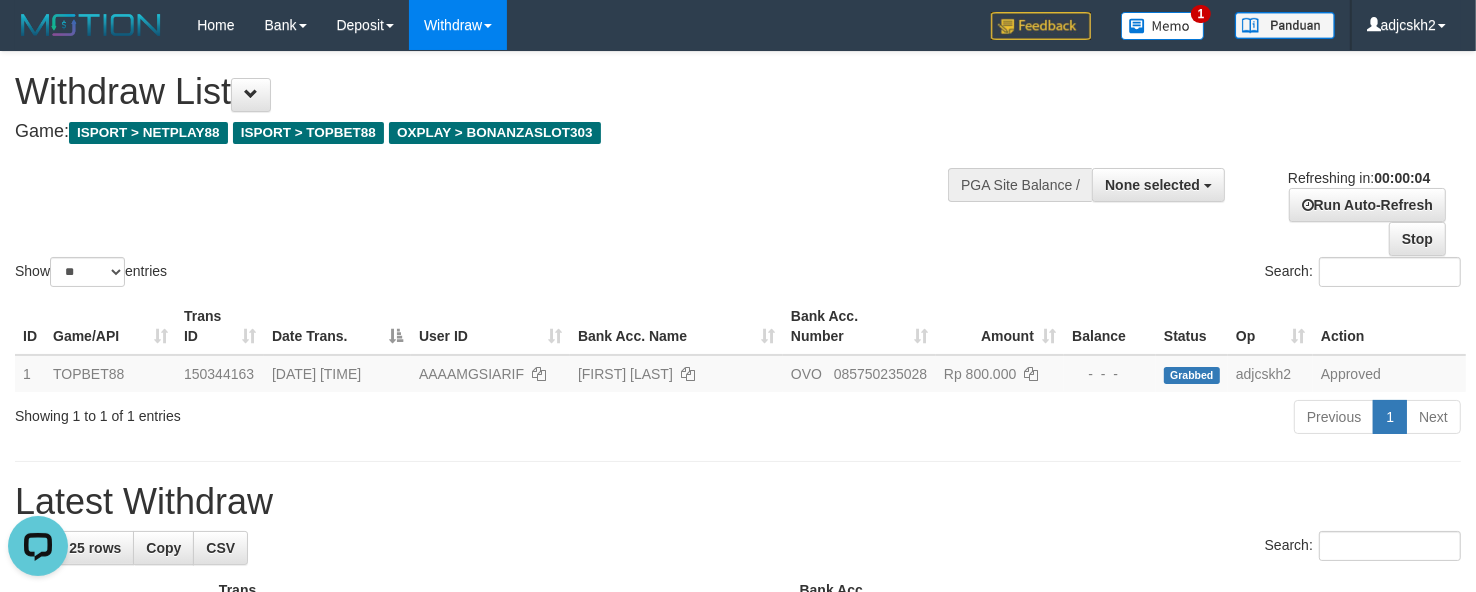 click on "Withdraw List
Game:   ISPORT > NETPLAY88   ISPORT > TOPBET88   OXPLAY > BONANZASLOT303" at bounding box center (489, 106) 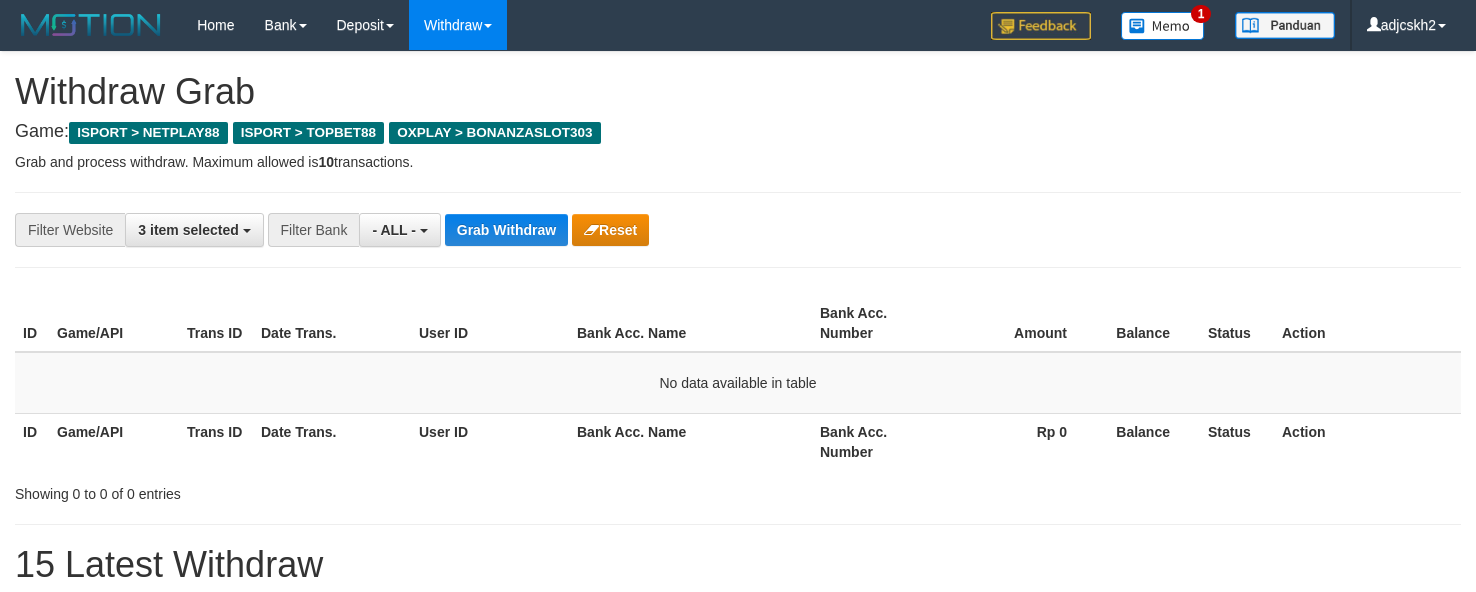 scroll, scrollTop: 0, scrollLeft: 0, axis: both 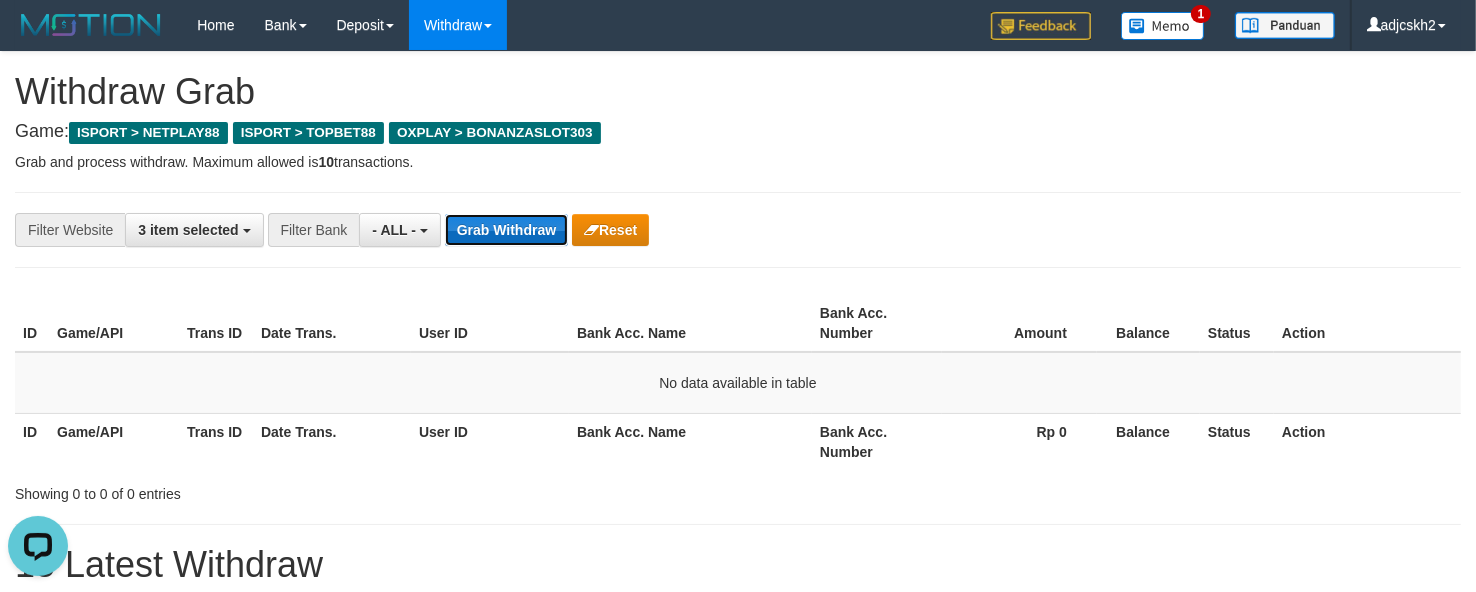 click on "Grab Withdraw" at bounding box center (506, 230) 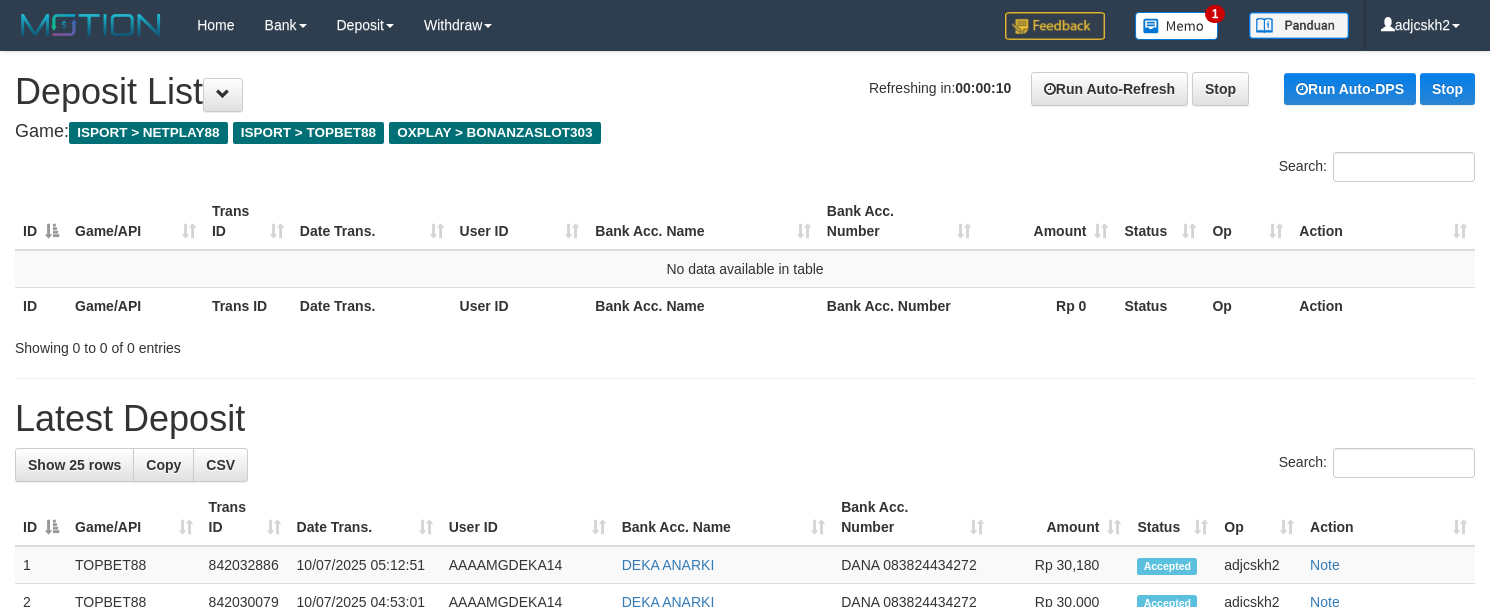 scroll, scrollTop: 0, scrollLeft: 0, axis: both 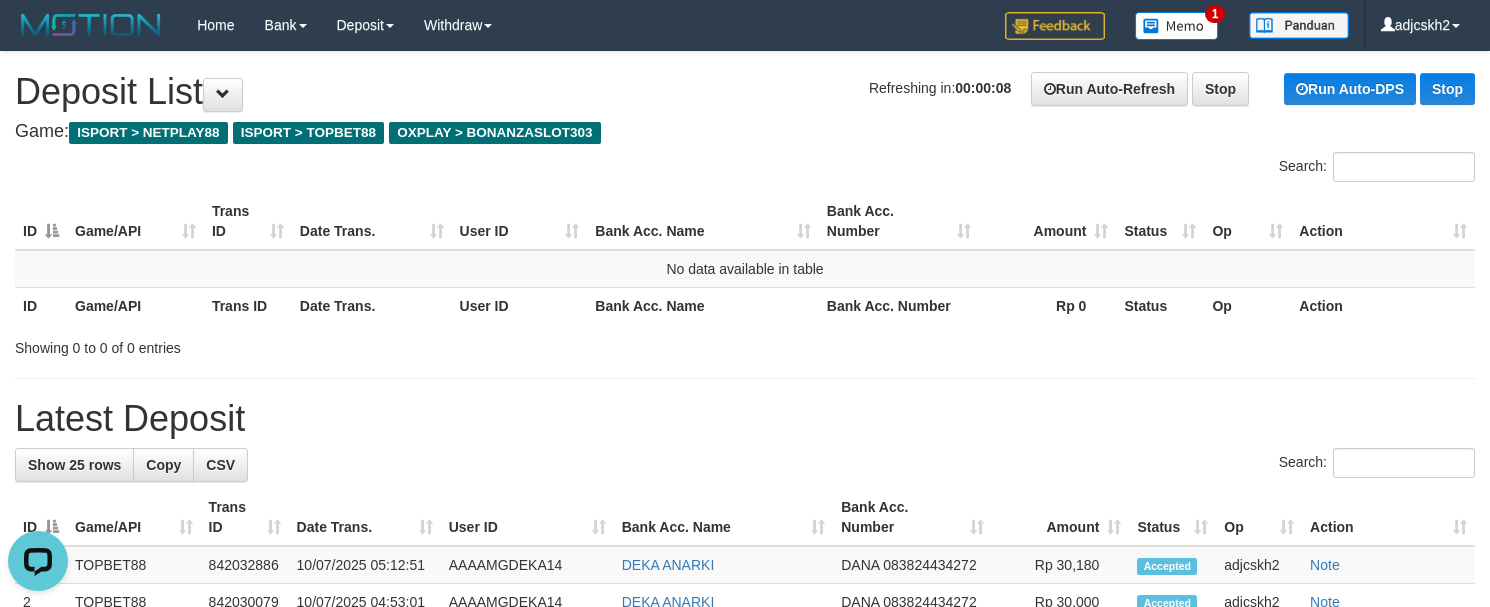 click on "Latest Deposit" at bounding box center [745, 419] 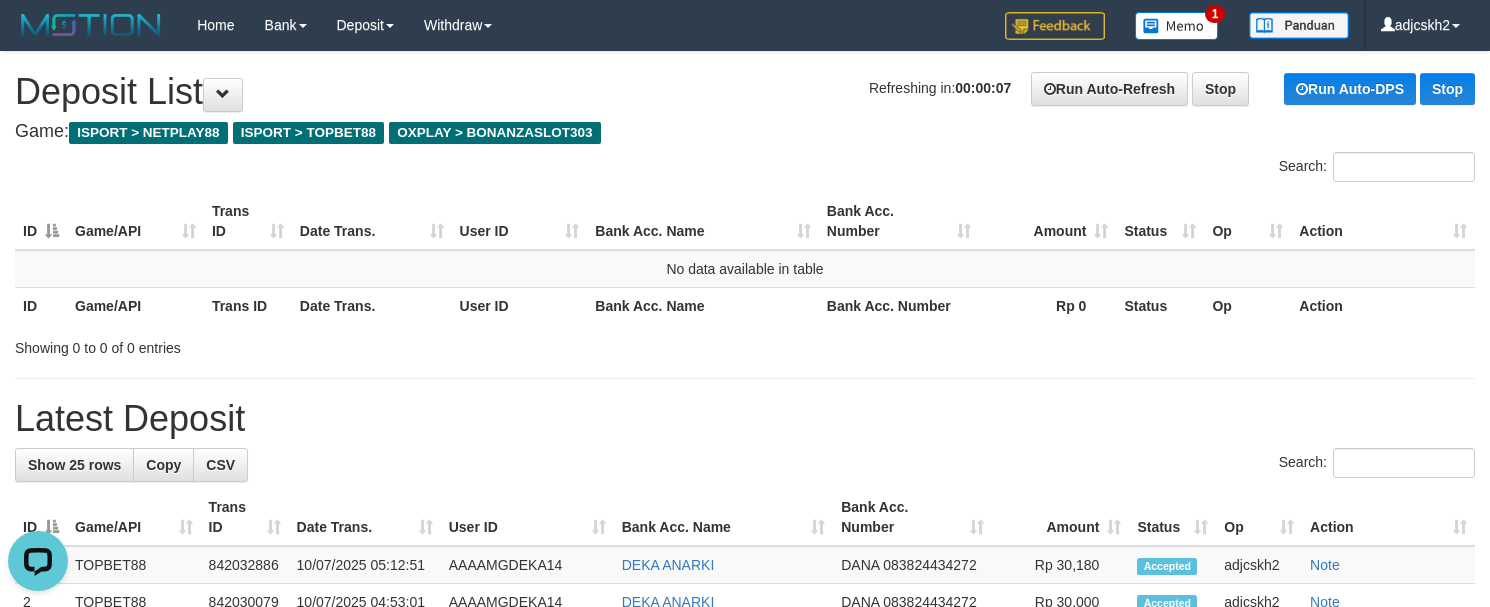 click on "Latest Deposit" at bounding box center [745, 419] 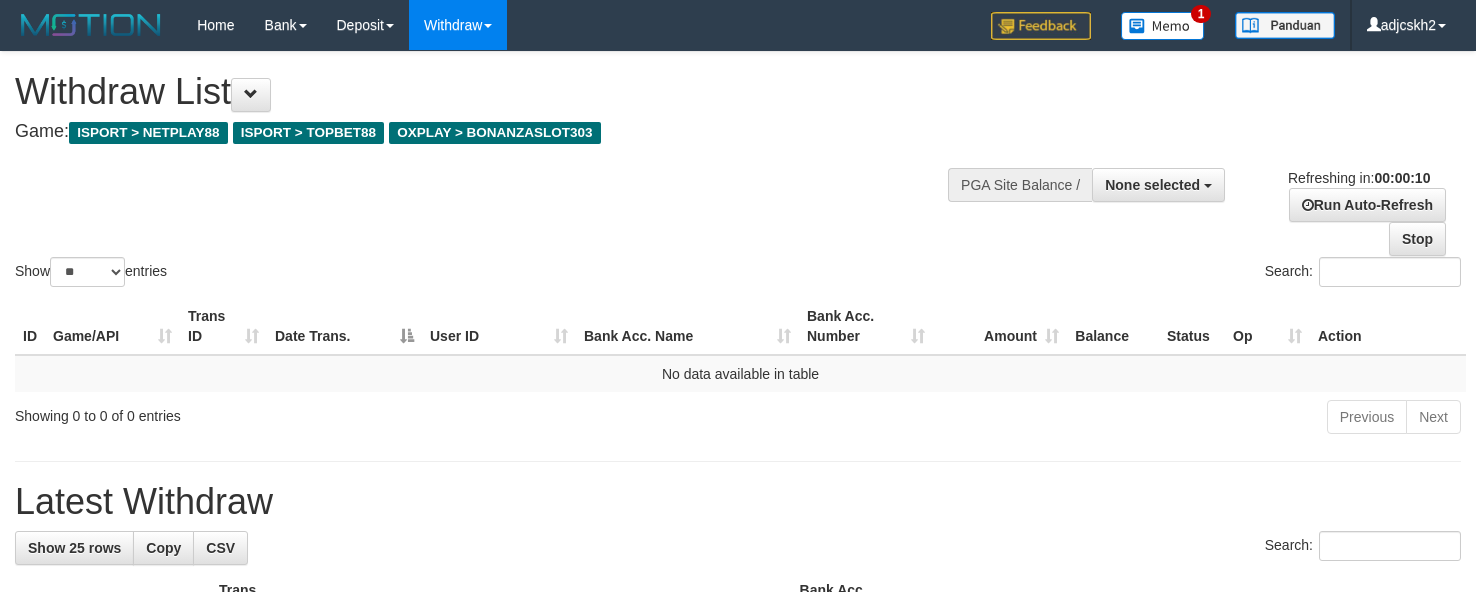 scroll, scrollTop: 0, scrollLeft: 0, axis: both 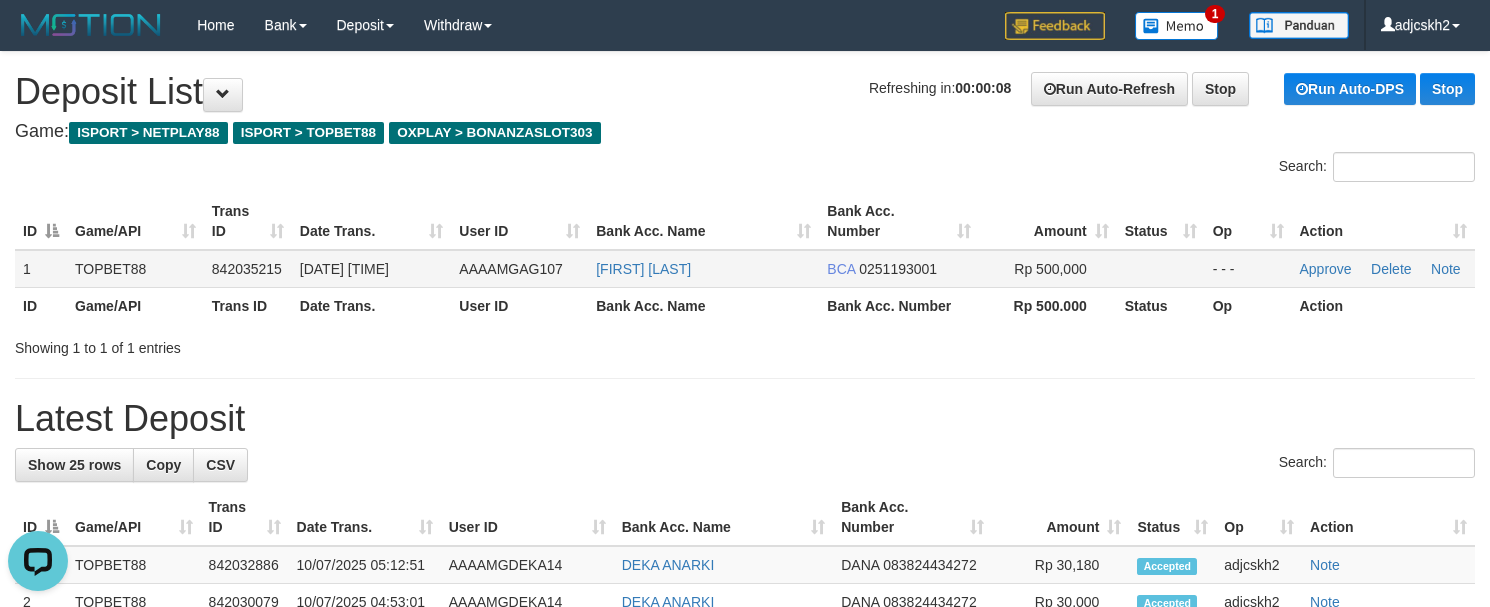 click on "Rp 500,000" at bounding box center [1050, 269] 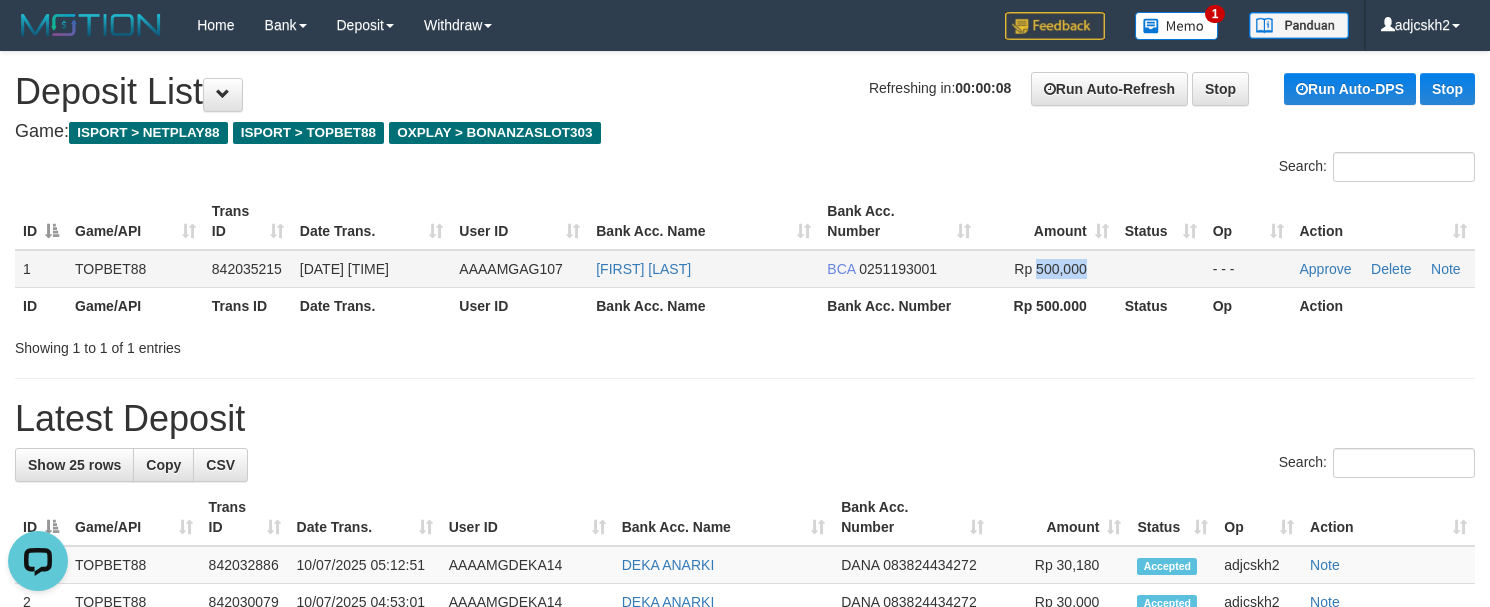 click on "Rp 500,000" at bounding box center [1050, 269] 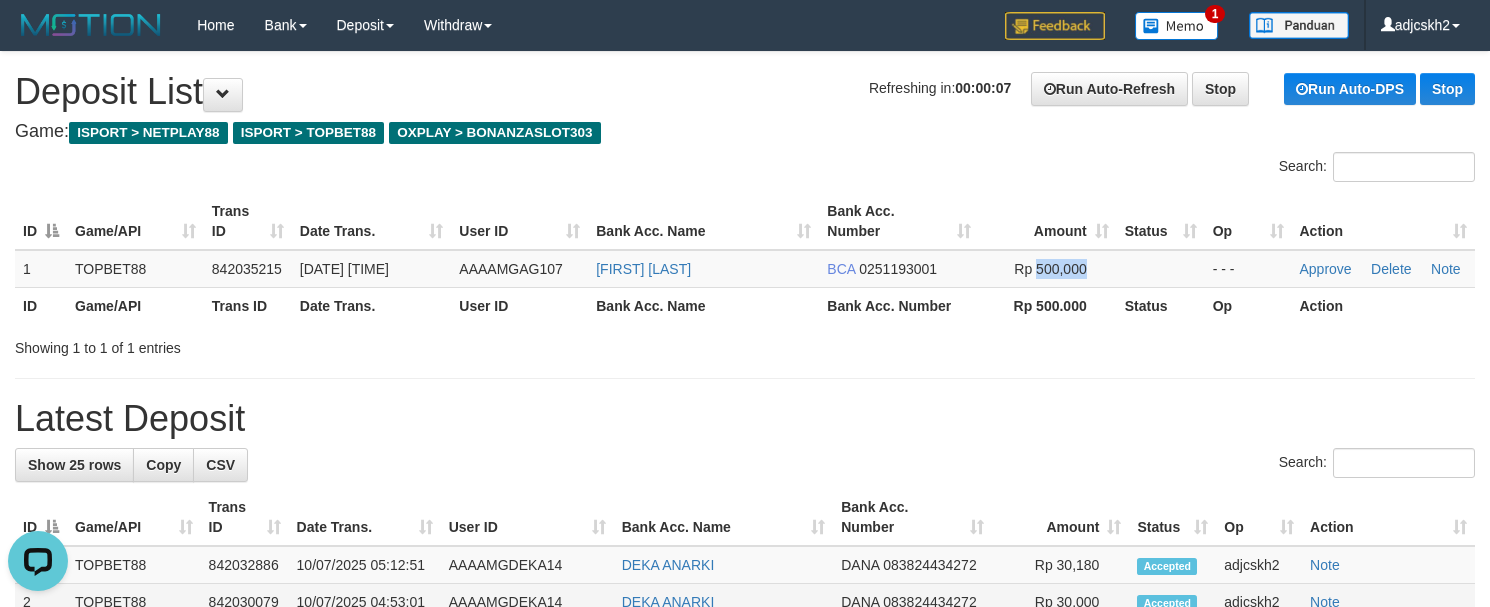 copy on "500,000" 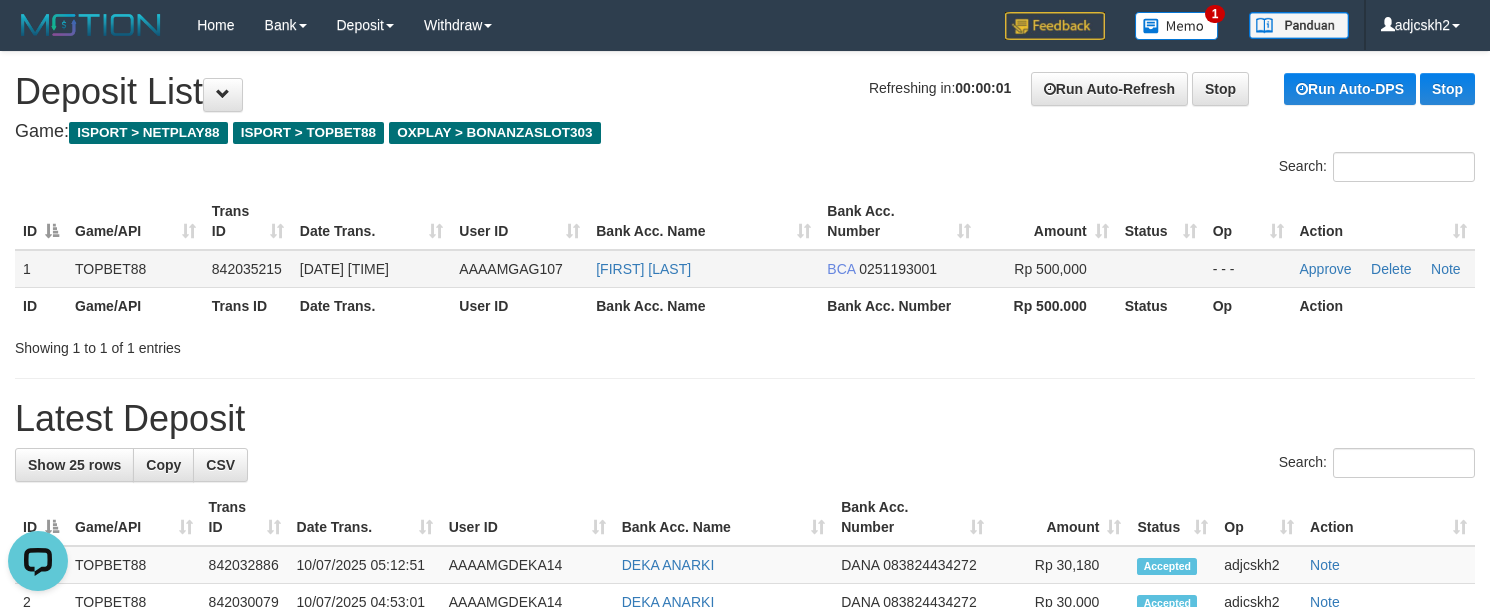 click on "[FIRST] [LAST]" at bounding box center (703, 269) 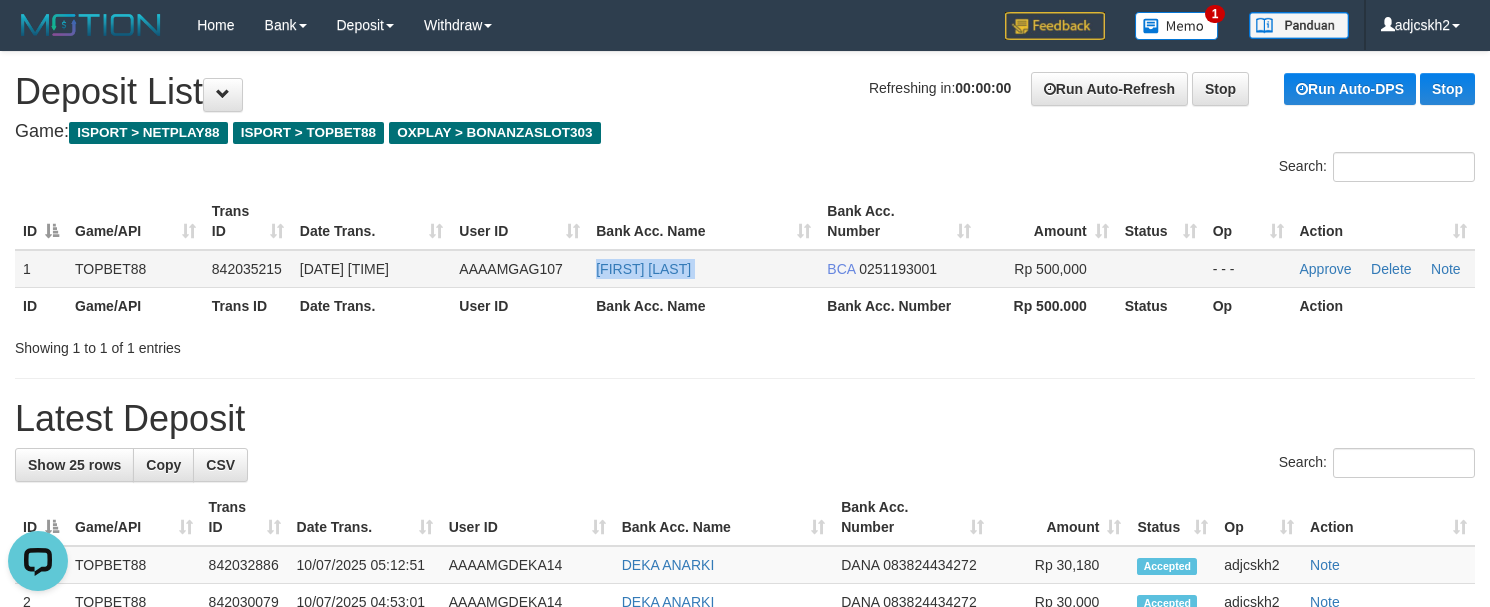 click on "[FIRST] [LAST]" at bounding box center (703, 269) 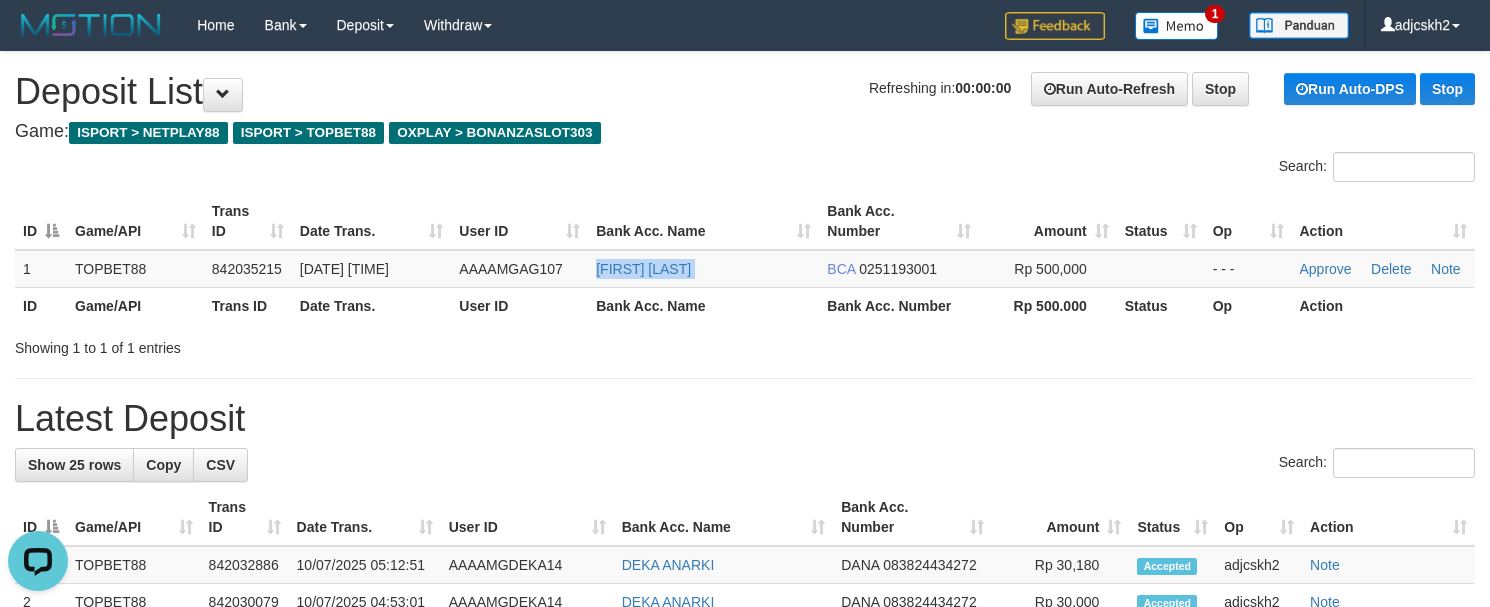 copy on "[FIRST] [LAST]" 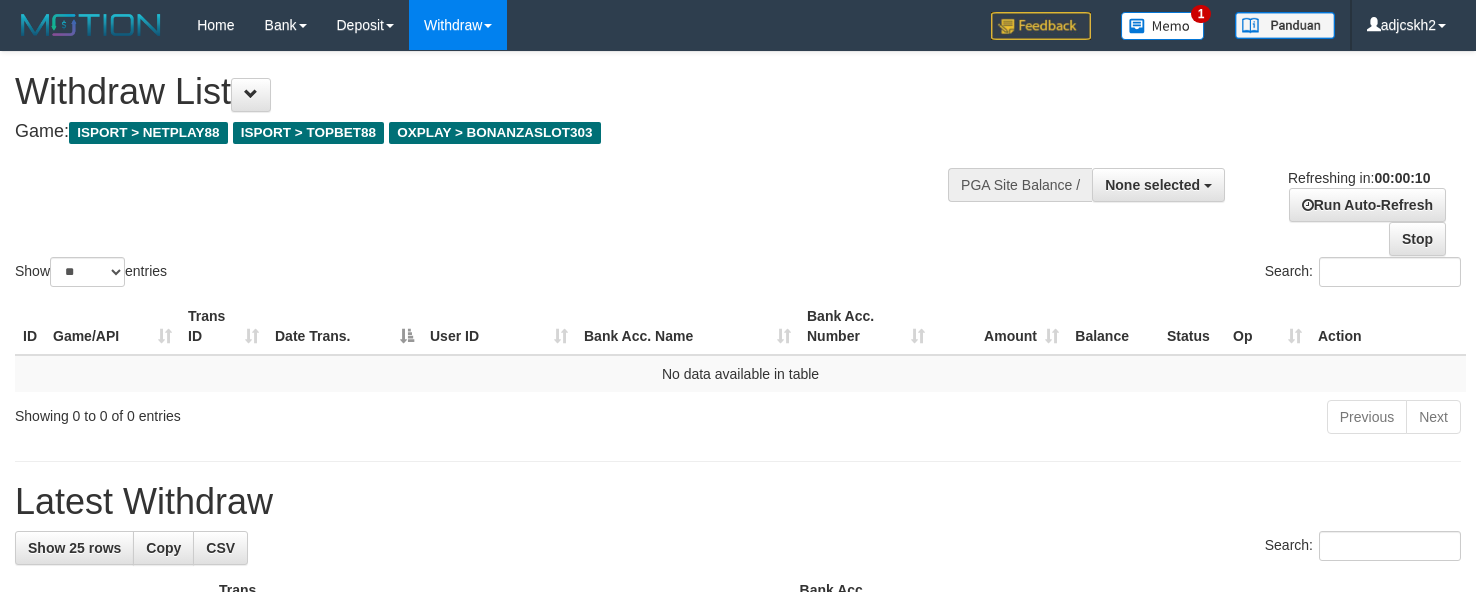 scroll, scrollTop: 0, scrollLeft: 0, axis: both 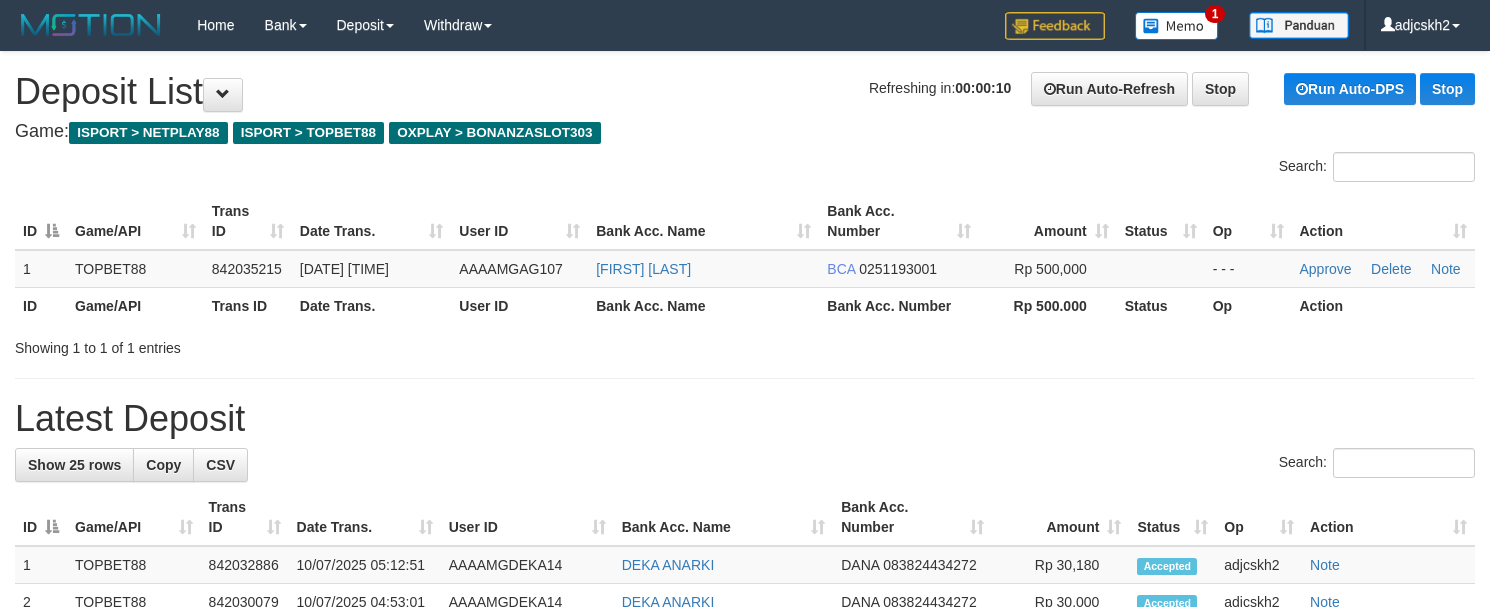 click on "**********" at bounding box center (745, 828) 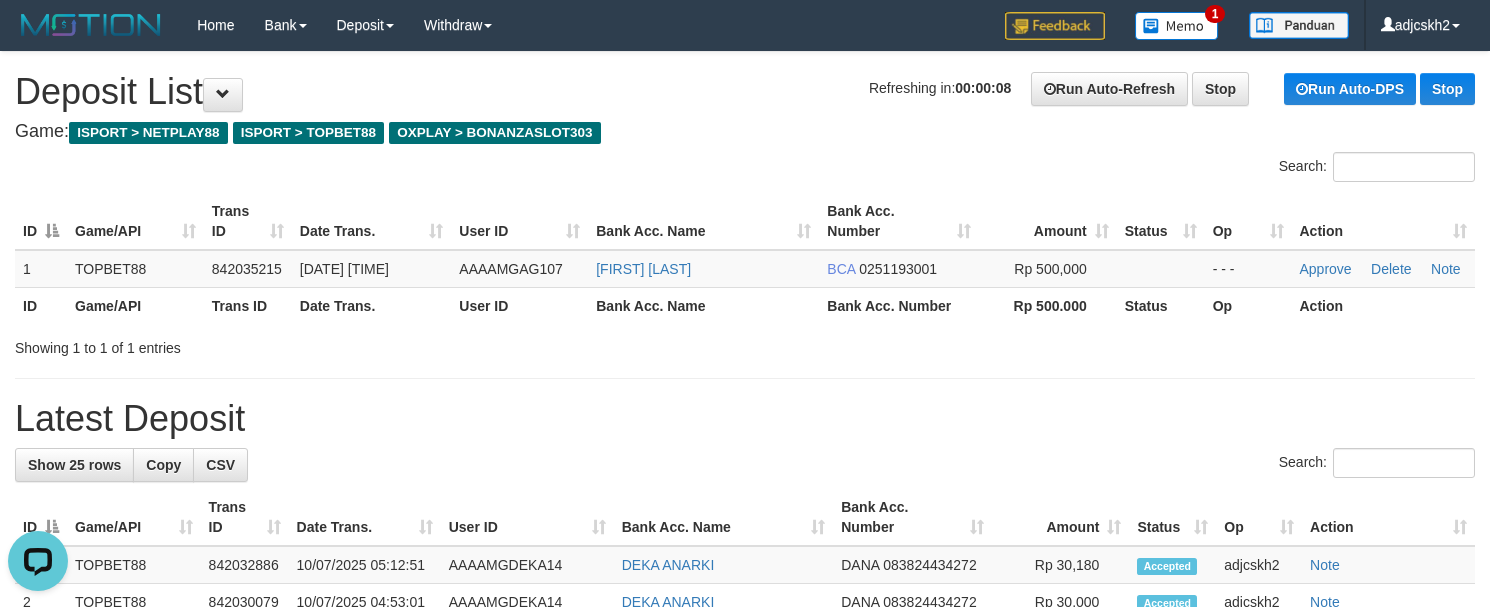 scroll, scrollTop: 0, scrollLeft: 0, axis: both 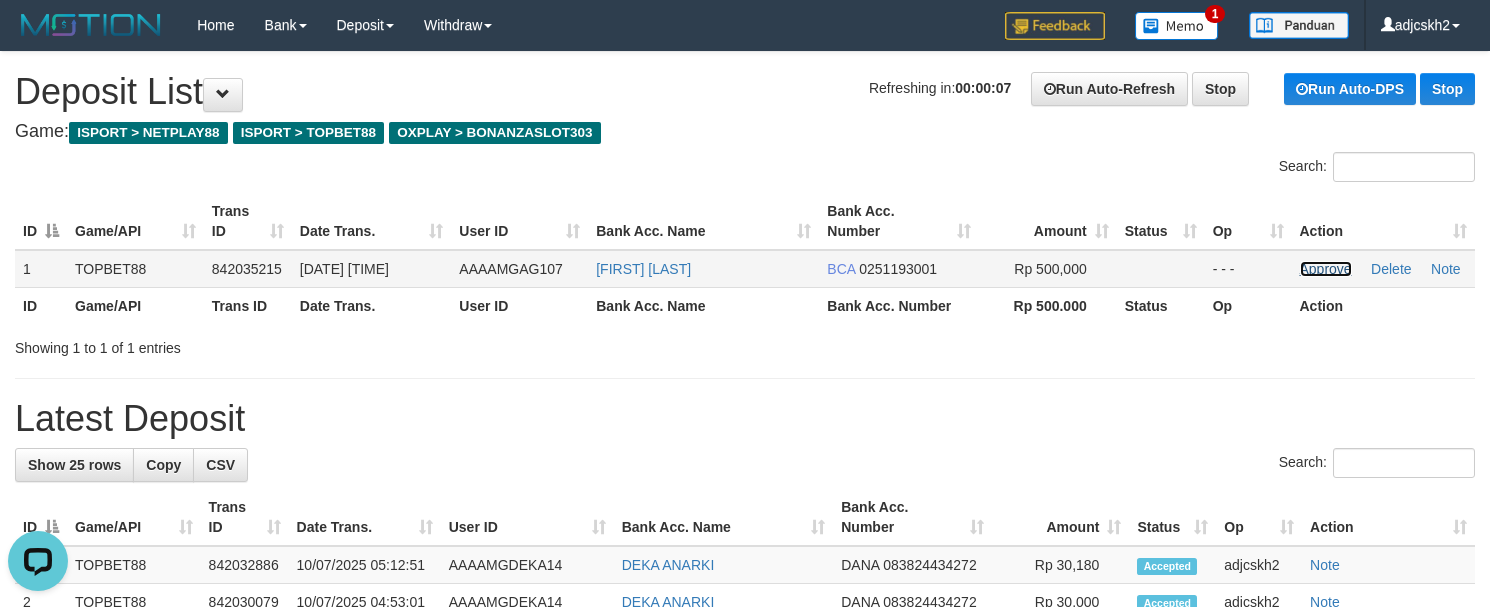 click on "Approve" at bounding box center (1326, 269) 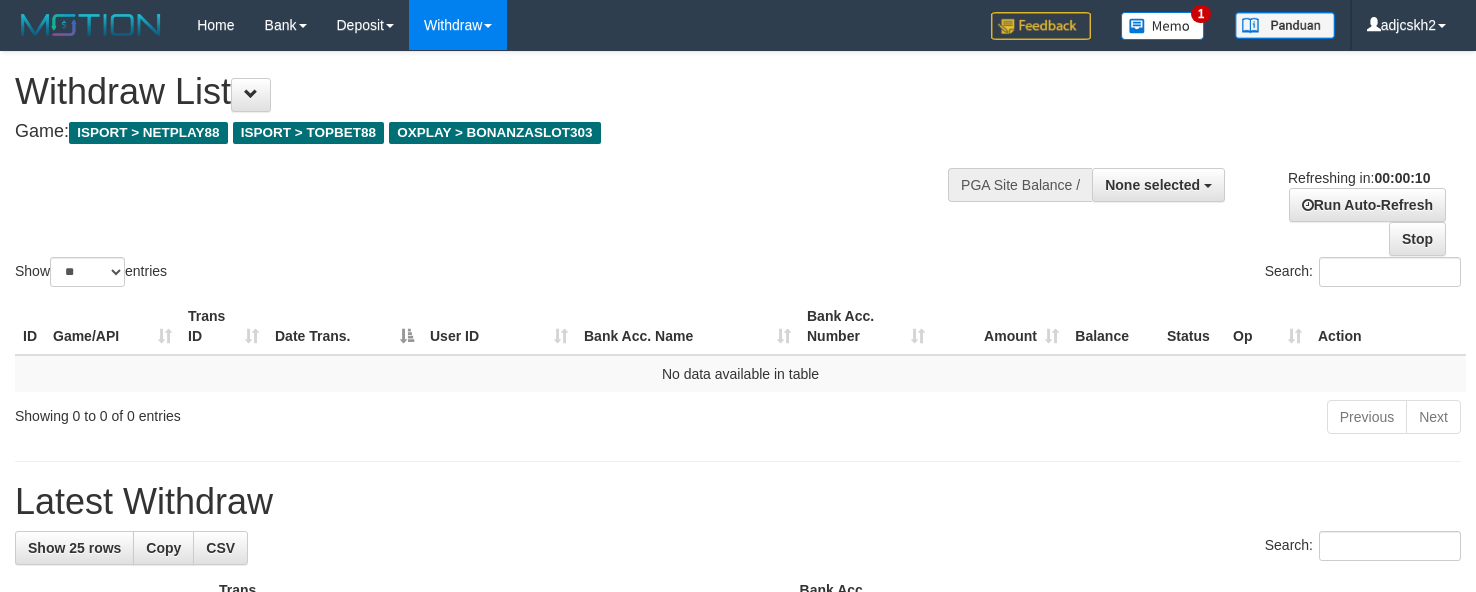 scroll, scrollTop: 0, scrollLeft: 0, axis: both 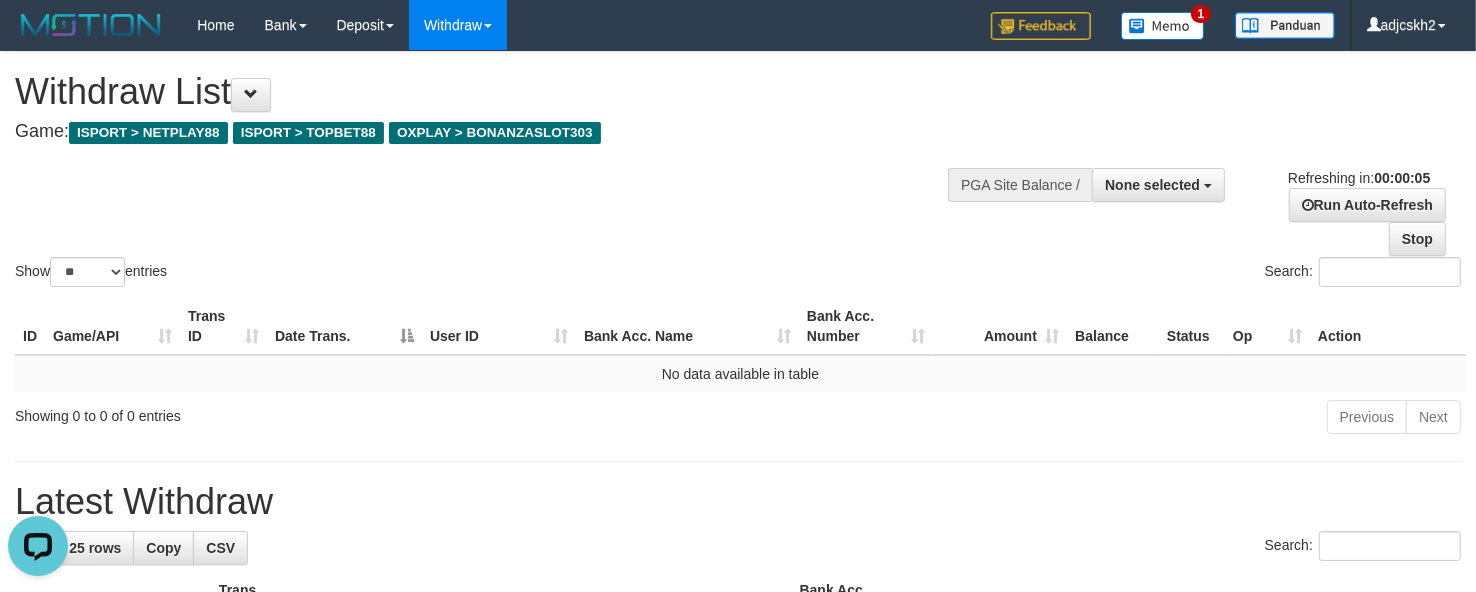 click on "Show  ** ** ** ***  entries Search:" at bounding box center (738, 171) 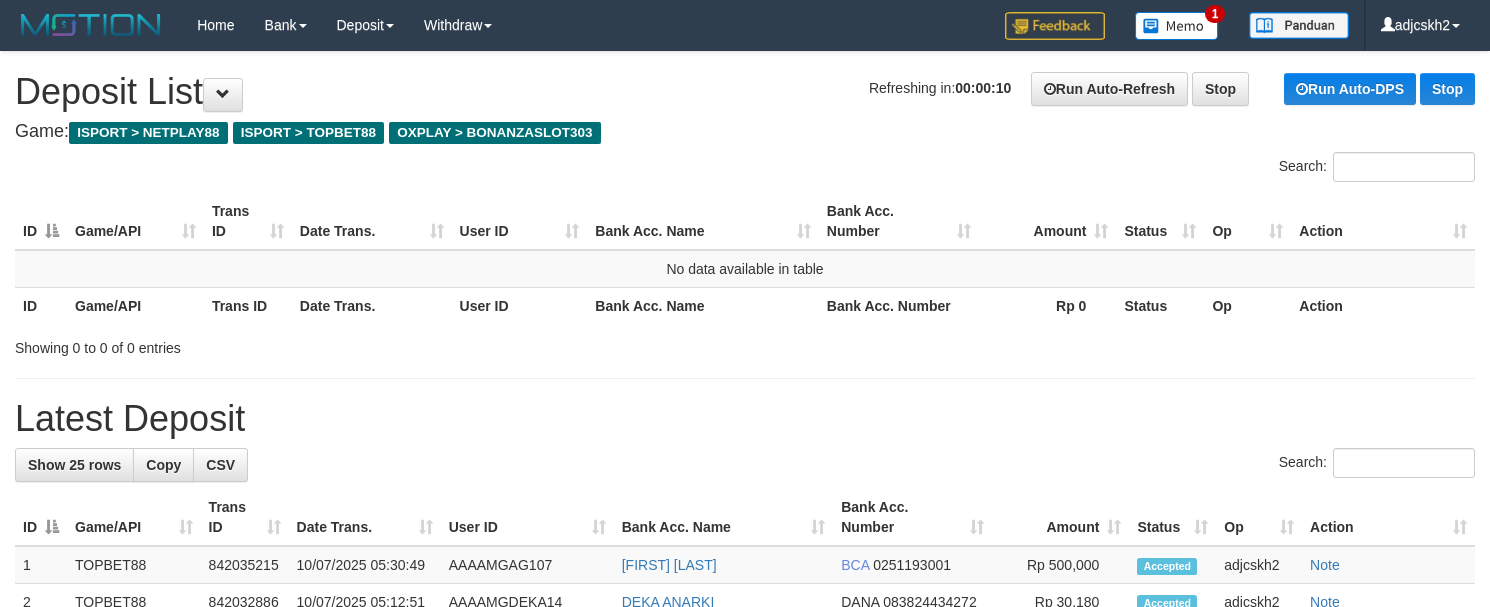 scroll, scrollTop: 0, scrollLeft: 0, axis: both 